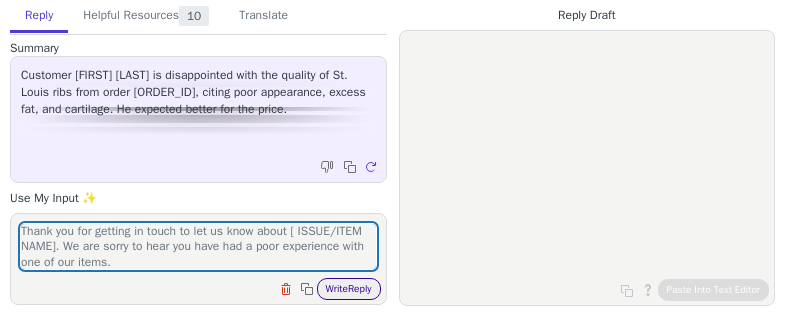 scroll, scrollTop: 0, scrollLeft: 0, axis: both 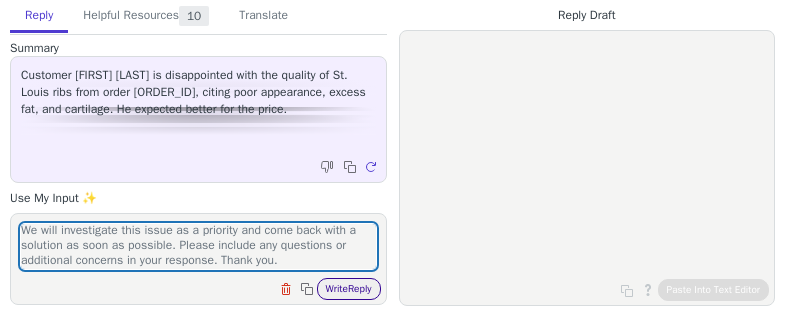 type on "Thank you for getting in touch to let us know about [ ISSUE/ITEM NAME]. We are sorry to hear you have had a poor experience with one of our items.
Please know that the farms and processors we work with take the utmost care in providing food that exceeds standards of excellence. As such, we take issues with any of our products seriously. We want to look into everything thoroughly. Please provide us with a few additional pieces of information [ requested information, e.g., pics of label and cut, exact issues, etc.]?
We will investigate this issue as a priority and come back with a solution as soon as possible. Please include any questions or additional concerns in your response. Thank you." 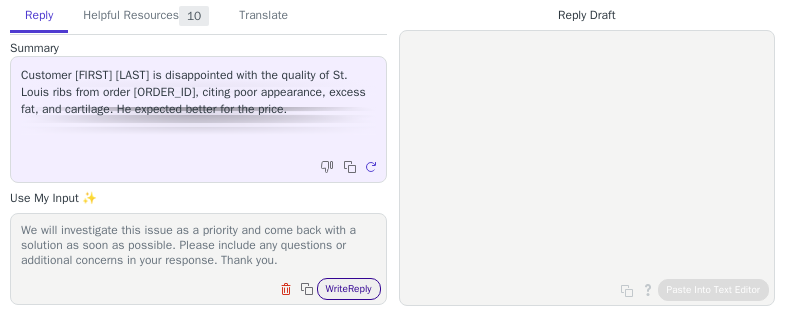 click on "Write  Reply" at bounding box center (349, 289) 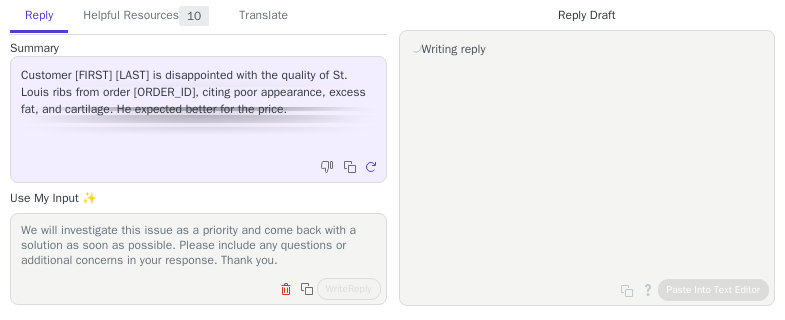 scroll, scrollTop: 186, scrollLeft: 0, axis: vertical 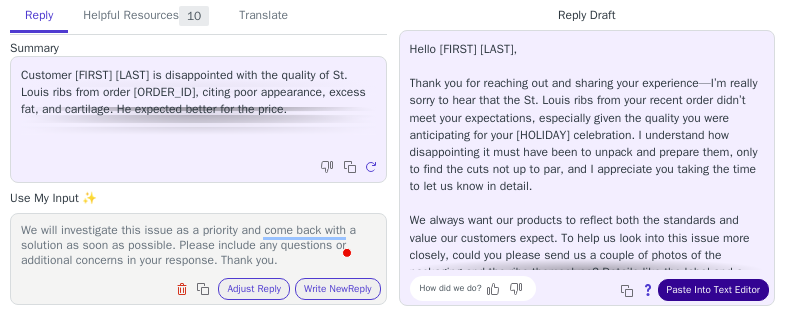 click on "Paste Into Text Editor" at bounding box center [713, 290] 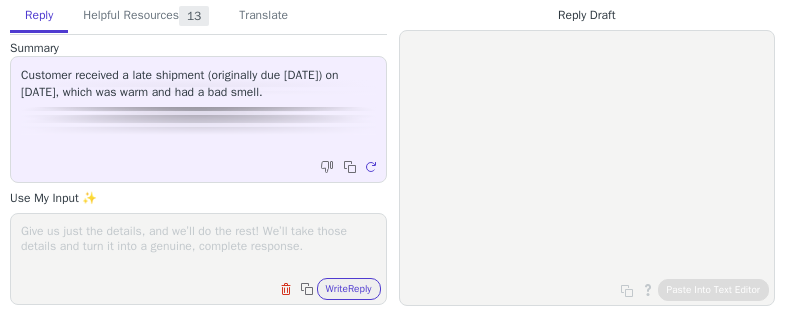 scroll, scrollTop: 0, scrollLeft: 0, axis: both 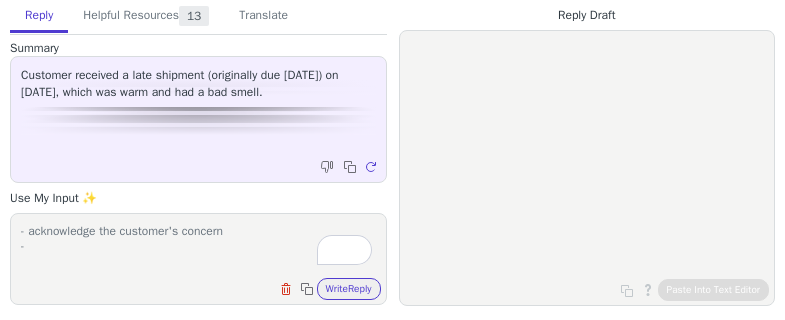 click on "- acknowledge the customer's concern
-" at bounding box center (198, 246) 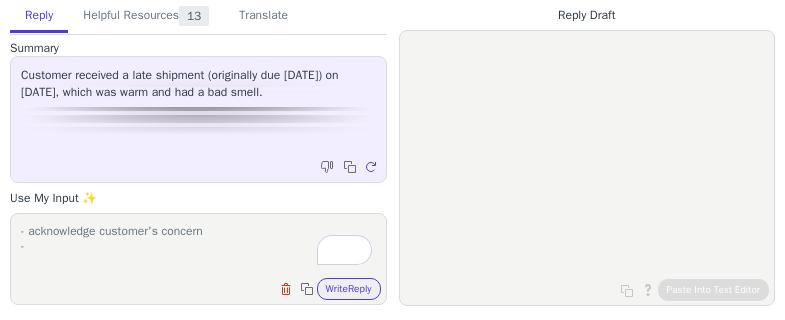 click on "- acknowledge customer's concern
-" at bounding box center [198, 246] 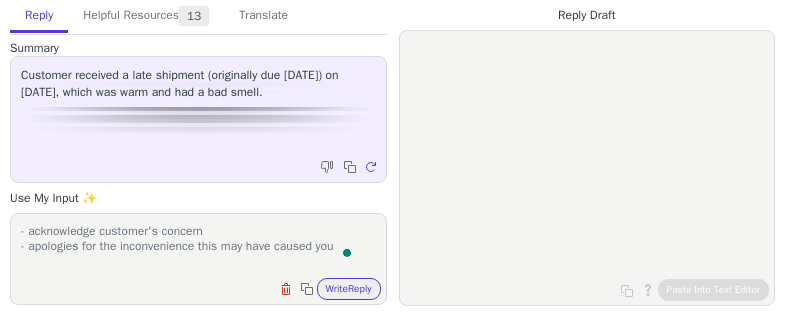 scroll, scrollTop: 1, scrollLeft: 0, axis: vertical 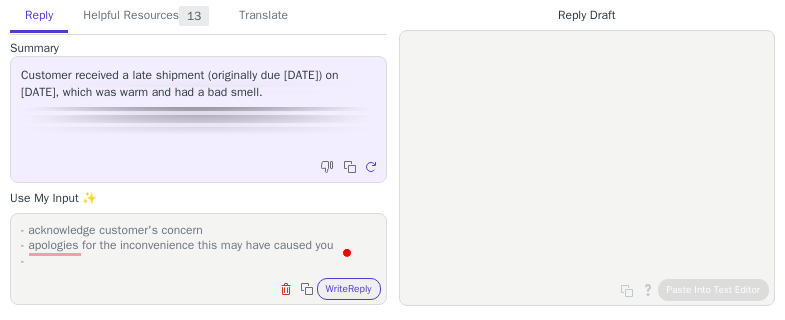 click on "- acknowledge customer's concern
- apologies for the inconvenience this may have caused you
-" at bounding box center [198, 246] 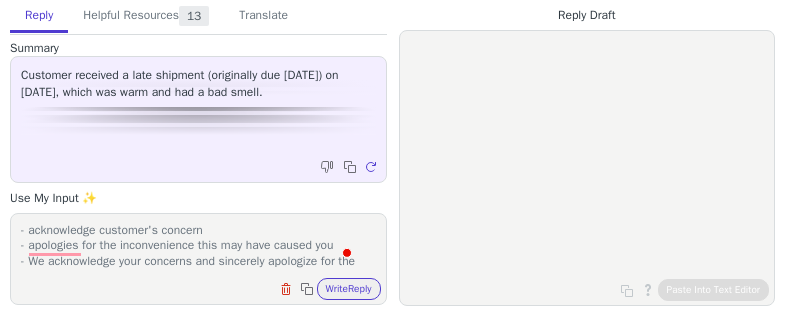scroll, scrollTop: 78, scrollLeft: 0, axis: vertical 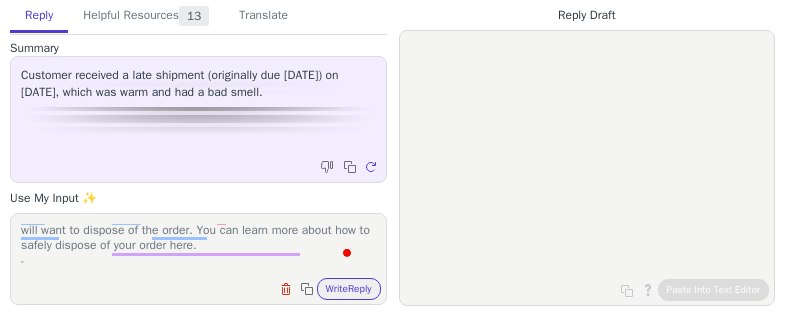 click on "- acknowledge customer's concern
- apologies for the inconvenience this may have caused you
- We acknowledge your concerns and sincerely apologize for the condition of your order. This is not typical, and we will work hard to ensure it won't happen again.If you haven't done so already, you will want to dispose of the order. You can learn more about how to safely dispose of your order here.
-  Clear field Copy to clipboard Write  Reply" at bounding box center (198, 259) 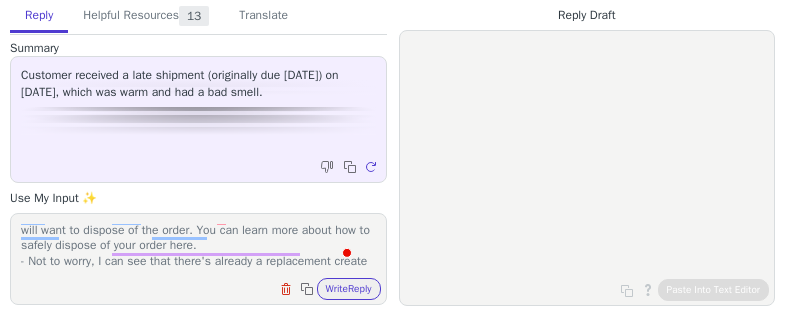 scroll, scrollTop: 93, scrollLeft: 0, axis: vertical 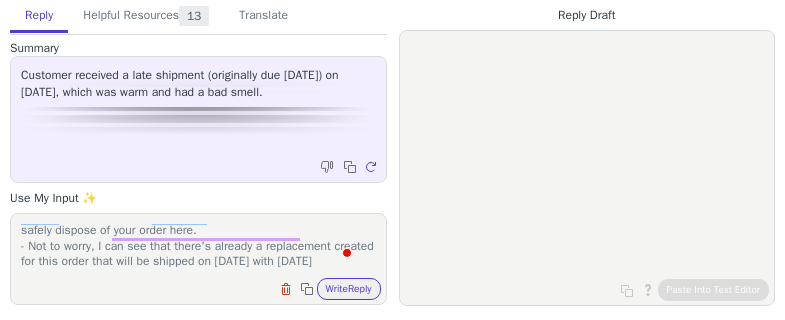 click on "- acknowledge customer's concern
- apologies for the inconvenience this may have caused you
- We acknowledge your concerns and sincerely apologize for the condition of your order. This is not typical, and we will work hard to ensure it won't happen again.If you haven't done so already, you will want to dispose of the order. You can learn more about how to safely dispose of your order here.
- Not to worry, I can see that there's already a replacement created for this order that will be shipped on [DATE] with [DATE] Clear field Copy to clipboard Write  Reply" at bounding box center (198, 259) 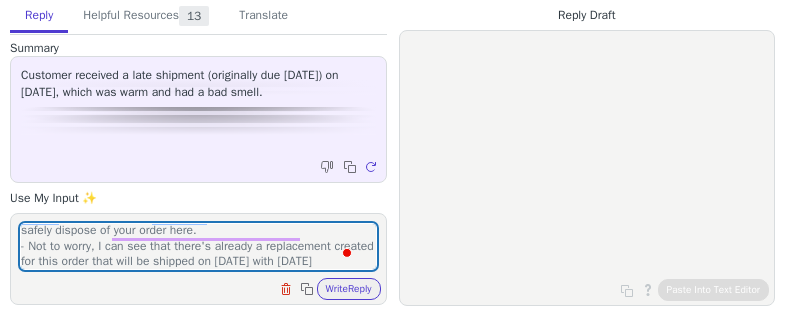click on "Clear field Copy to clipboard Write  Reply" at bounding box center [208, 287] 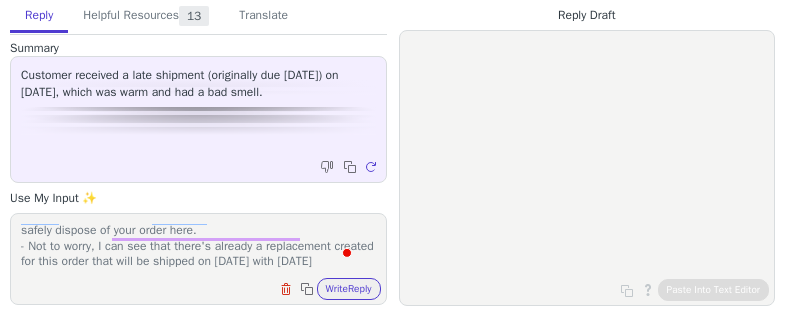 click on "- acknowledge customer's concern
- apologies for the inconvenience this may have caused you
- We acknowledge your concerns and sincerely apologize for the condition of your order. This is not typical, and we will work hard to ensure it won't happen again.If you haven't done so already, you will want to dispose of the order. You can learn more about how to safely dispose of your order here.
- Not to worry, I can see that there's already a replacement created for this order that will be shipped on [DATE] with [DATE] Clear field Copy to clipboard Write  Reply" at bounding box center (198, 259) 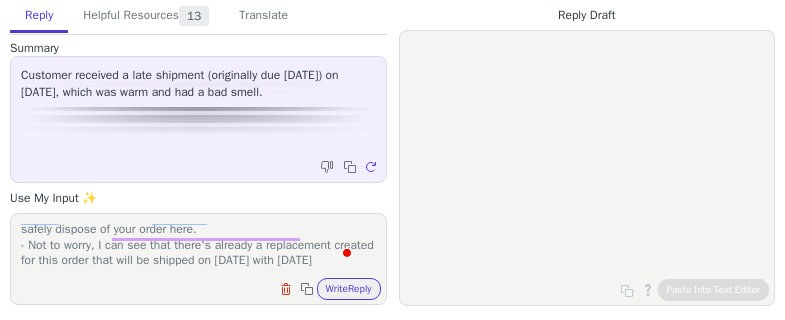 scroll, scrollTop: 94, scrollLeft: 0, axis: vertical 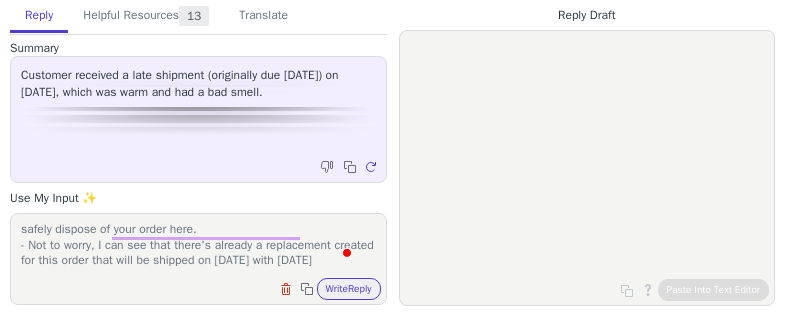drag, startPoint x: 101, startPoint y: 241, endPoint x: 339, endPoint y: 269, distance: 239.6414 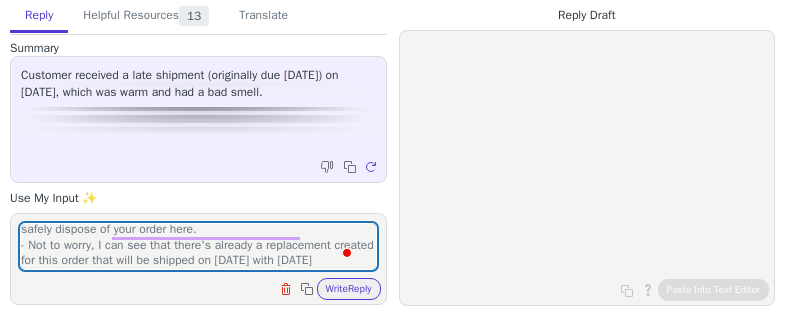 click on "- acknowledge customer's concern
- apologies for the inconvenience this may have caused you
- We acknowledge your concerns and sincerely apologize for the condition of your order. This is not typical, and we will work hard to ensure it won't happen again.If you haven't done so already, you will want to dispose of the order. You can learn more about how to safely dispose of your order here.
- Not to worry, I can see that there's already a replacement created for this order that will be shipped on [DATE] with [DATE] Clear field Copy to clipboard Write  Reply" at bounding box center (198, 259) 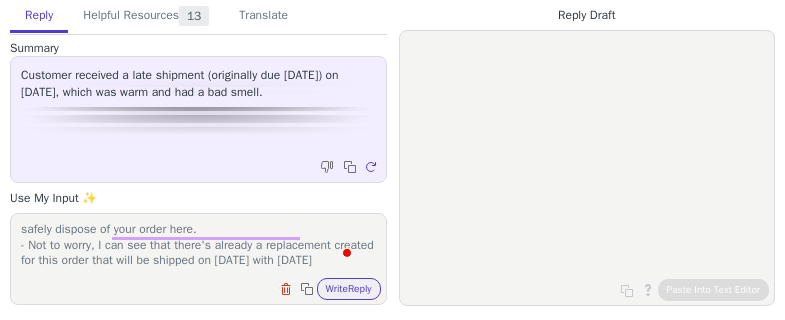 drag, startPoint x: 100, startPoint y: 246, endPoint x: 383, endPoint y: 264, distance: 283.57187 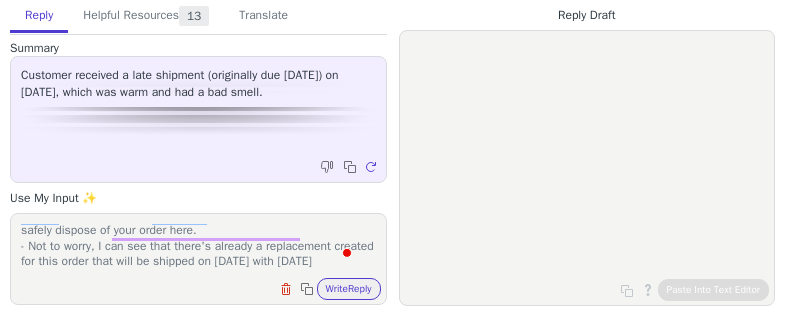 scroll, scrollTop: 94, scrollLeft: 0, axis: vertical 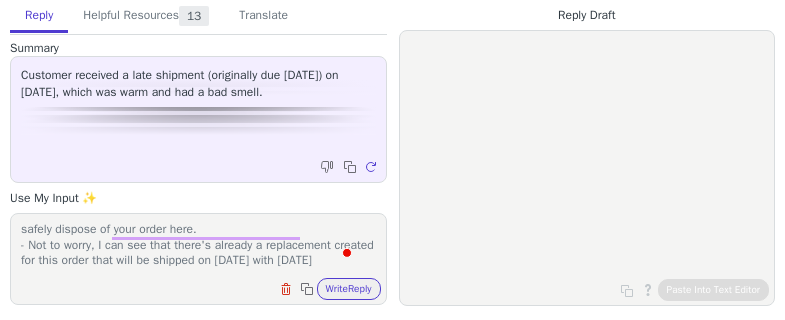 drag, startPoint x: 94, startPoint y: 263, endPoint x: 359, endPoint y: 263, distance: 265 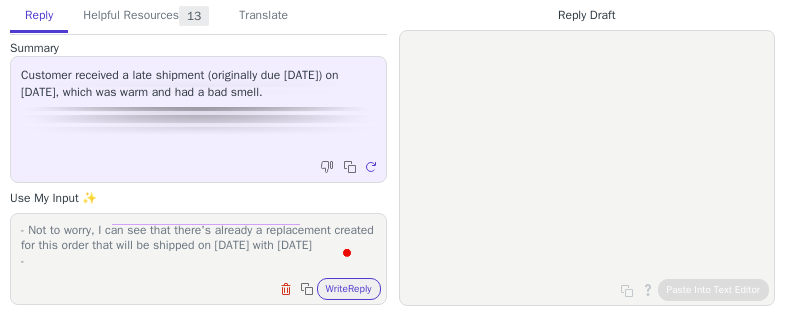 click on "- acknowledge customer's concern
- apologies for the inconvenience this may have caused you
- We acknowledge your concerns and sincerely apologize for the condition of your order. This is not typical, and we will work hard to ensure it won't happen again.If you haven't done so already, you will want to dispose of the order. You can learn more about how to safely dispose of your order here.
- Not to worry, I can see that there's already a replacement created for this order that will be shipped on [DATE] with [DATE]
-" at bounding box center (198, 246) 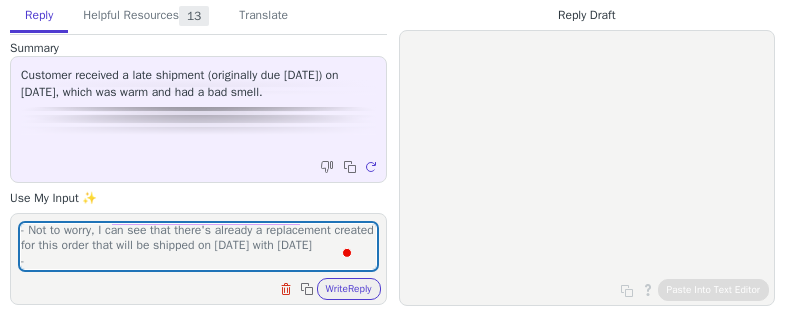 click on "- acknowledge customer's concern
- apologies for the inconvenience this may have caused you
- We acknowledge your concerns and sincerely apologize for the condition of your order. This is not typical, and we will work hard to ensure it won't happen again.If you haven't done so already, you will want to dispose of the order. You can learn more about how to safely dispose of your order here.
- Not to worry, I can see that there's already a replacement created for this order that will be shipped on [DATE] with [DATE]
-  Clear field Copy to clipboard Write  Reply" at bounding box center (198, 259) 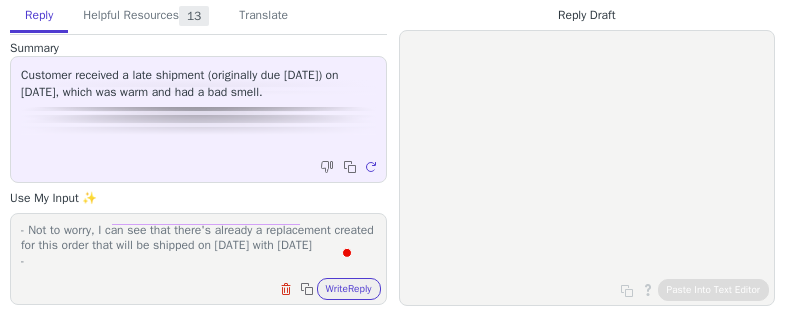 click on "- acknowledge customer's concern
- apologies for the inconvenience this may have caused you
- We acknowledge your concerns and sincerely apologize for the condition of your order. This is not typical, and we will work hard to ensure it won't happen again.If you haven't done so already, you will want to dispose of the order. You can learn more about how to safely dispose of your order here.
- Not to worry, I can see that there's already a replacement created for this order that will be shipped on 07/08 with 07/10
-" at bounding box center [198, 246] 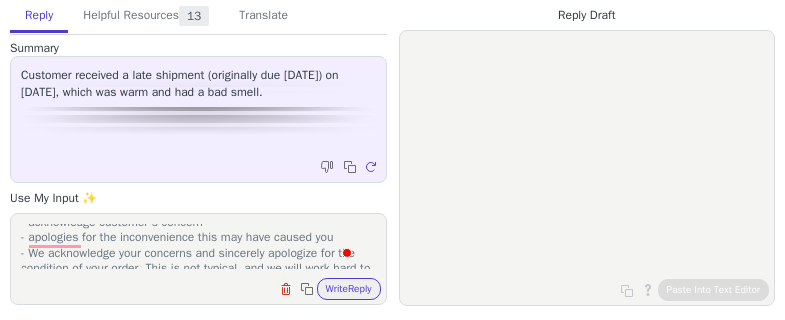 scroll, scrollTop: 82, scrollLeft: 0, axis: vertical 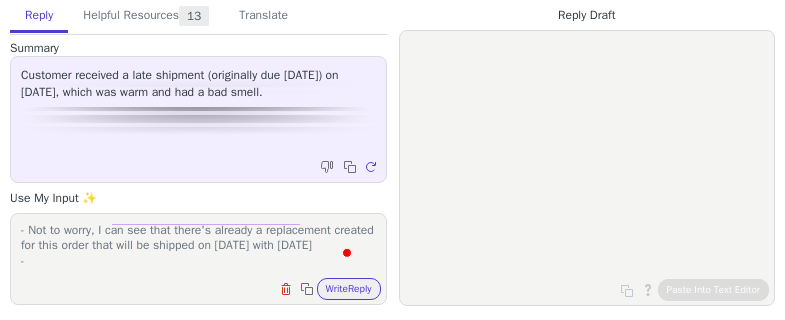 click on "- acknowledge customer's concern
- apologies for the inconvenience this may have caused you
- We acknowledge your concerns and sincerely apologize for the condition of your order. This is not typical, and we will work hard to ensure it won't happen again.If you haven't done so already, you will want to dispose of the order. You can learn more about how to safely dispose of your order here.
- Not to worry, I can see that there's already a replacement created for this order that will be shipped on 07/08 with 07/10
-" at bounding box center (198, 246) 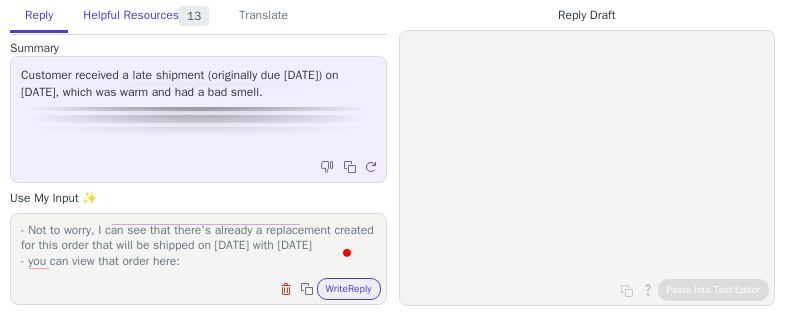 paste on "HAWELC2KVG" 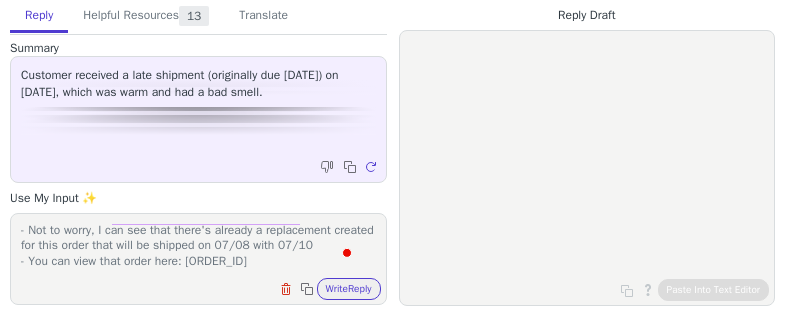 click on "Clear field Copy to clipboard Write  Reply" at bounding box center (328, 289) 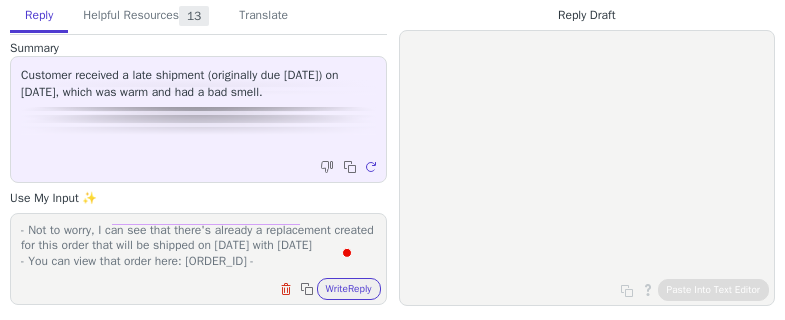 paste on "https://www.crowdcow.com/order/of6nxaqljan" 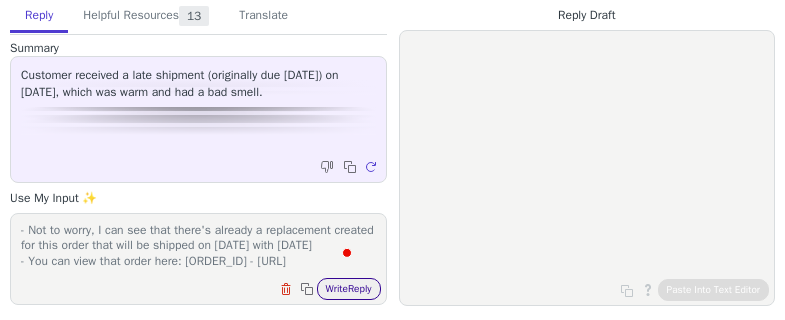 type on "- acknowledge customer's concern
- apologies for the inconvenience this may have caused you
- We acknowledge your concerns and sincerely apologize for the condition of your order. This is not typical, and we will work hard to ensure it won't happen again.If you haven't done so already, you will want to dispose of the order. You can learn more about how to safely dispose of your order here.
- Not to worry, I can see that there's already a replacement created for this order that will be shipped on 07/08 with 07/10
- You can view that order here: HAWELC2KVG - https://www.crowdcow.com/order/of6nxaqljan" 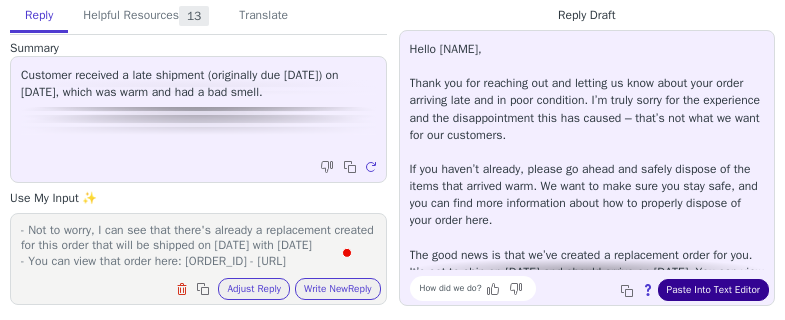 click on "Paste Into Text Editor" at bounding box center [713, 290] 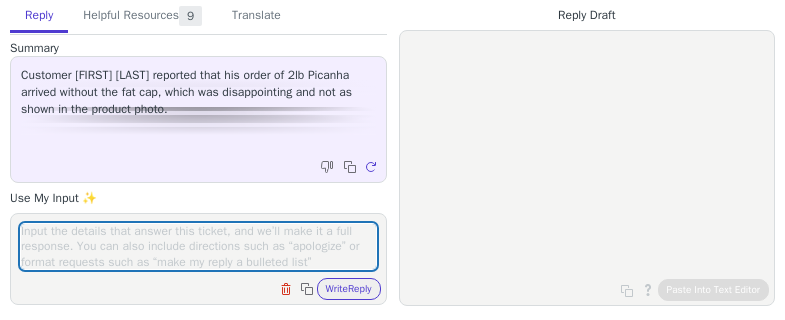 scroll, scrollTop: 0, scrollLeft: 0, axis: both 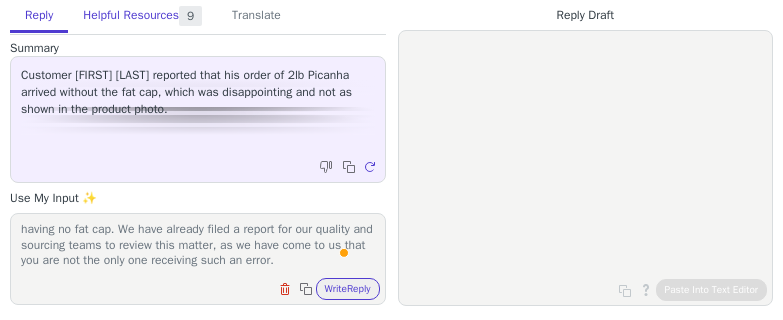 paste on "We strive for a 10/10 each time at Crowd Cow, and clearly, we did not meet our goal here. I wouldn't be happy in your position either, and I will be sure to file a report on this with the proper team." 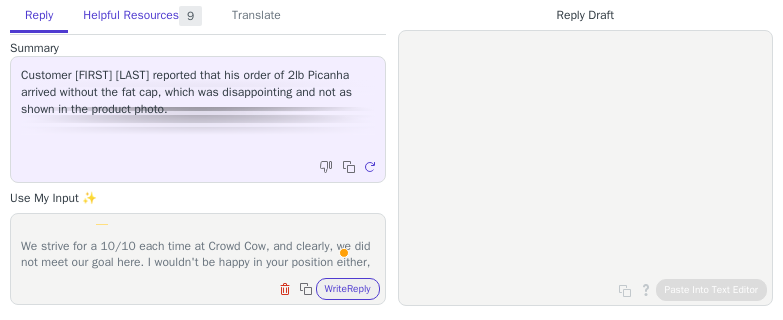 scroll, scrollTop: 140, scrollLeft: 0, axis: vertical 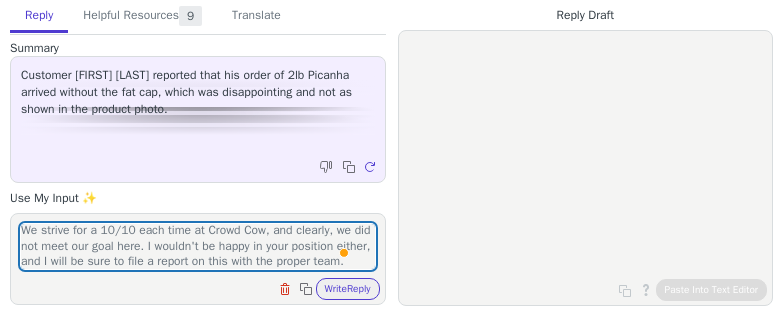 click on "Hello Felipe,
Thanks for getting back to us and letting us know how you'd like to proceed.
We are sorry to hear about your poor experience with the Picanha having no fat cap. We have already filed a report for our quality and sourcing teams to review this matter, as we have come to us that you are not the only one receiving such an error.
We strive for a 10/10 each time at Crowd Cow, and clearly, we did not meet our goal here. I wouldn't be happy in your position either, and I will be sure to file a report on this with the proper team.
Clear field Copy to clipboard Write  Reply" at bounding box center (198, 259) 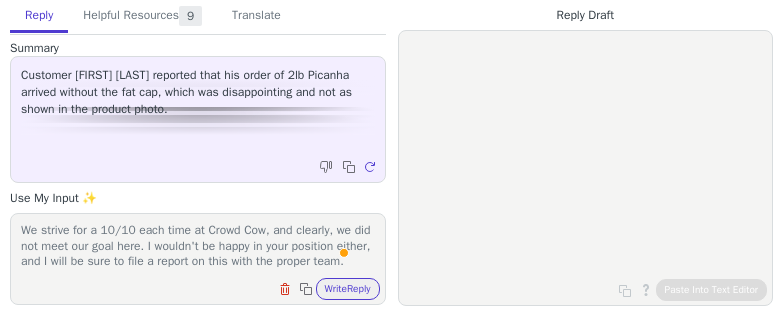 click on "Hello Felipe,
Thanks for getting back to us and letting us know how you'd like to proceed.
We are sorry to hear about your poor experience with the Picanha having no fat cap. We have already filed a report for our quality and sourcing teams to review this matter, as we have come to us that you are not the only one receiving such an error.
We strive for a 10/10 each time at Crowd Cow, and clearly, we did not meet our goal here. I wouldn't be happy in your position either, and I will be sure to file a report on this with the proper team." at bounding box center [198, 246] 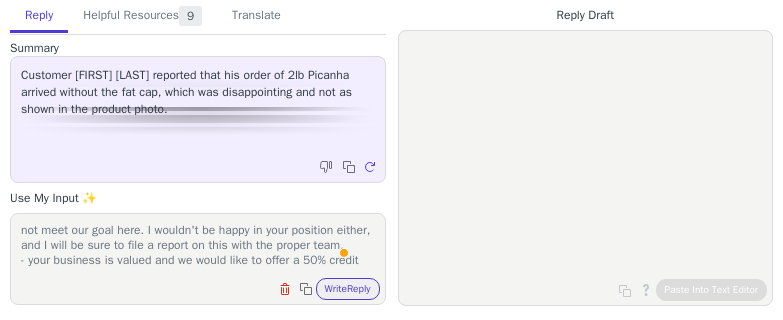 scroll, scrollTop: 216, scrollLeft: 0, axis: vertical 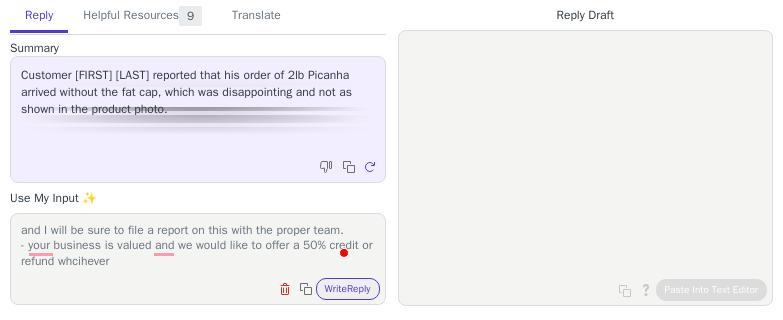 click on "Hello Felipe,
Thanks for getting back to us and letting us know how you'd like to proceed.
We are sorry to hear about your poor experience with the Picanha having no fat cap. We have already filed a report for our quality and sourcing teams to review this matter, as we have come to us that you are not the only one receiving such an error.
We strive for a 10/10 each time at Crowd Cow, and clearly, we did not meet our goal here. I wouldn't be happy in your position either, and I will be sure to file a report on this with the proper team.
- your business is valued and we would like to offer a 50% credit or refund whcihever" at bounding box center [198, 246] 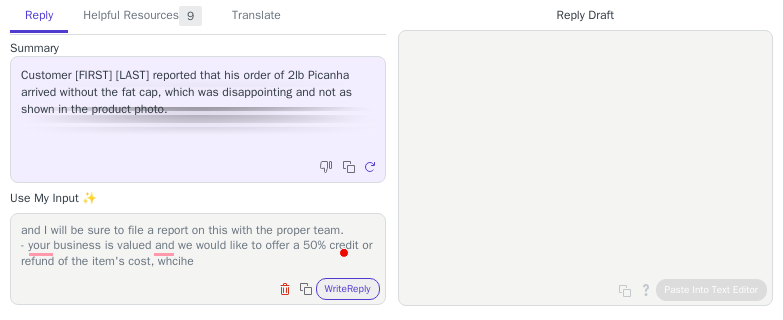 click on "Hello Felipe,
Thanks for getting back to us and letting us know how you'd like to proceed.
We are sorry to hear about your poor experience with the Picanha having no fat cap. We have already filed a report for our quality and sourcing teams to review this matter, as we have come to us that you are not the only one receiving such an error.
We strive for a 10/10 each time at Crowd Cow, and clearly, we did not meet our goal here. I wouldn't be happy in your position either, and I will be sure to file a report on this with the proper team.
- your business is valued and we would like to offer a 50% credit or refund of the item's cost, whcihever" at bounding box center [198, 246] 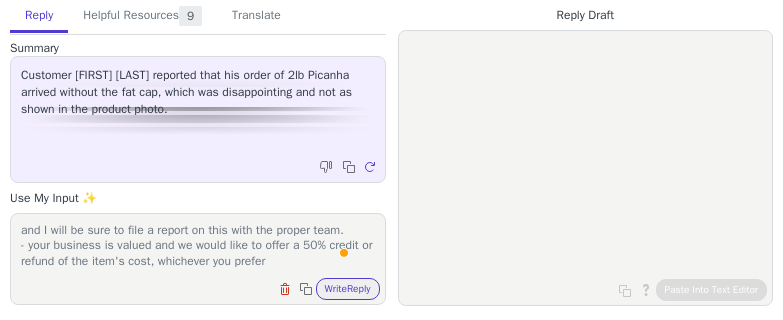 click on "Hello Felipe,
Thanks for getting back to us and letting us know how you'd like to proceed.
We are sorry to hear about your poor experience with the Picanha having no fat cap. We have already filed a report for our quality and sourcing teams to review this matter, as we have come to us that you are not the only one receiving such an error.
We strive for a 10/10 each time at Crowd Cow, and clearly, we did not meet our goal here. I wouldn't be happy in your position either, and I will be sure to file a report on this with the proper team.
- your business is valued and we would like to offer a 50% credit or refund of the item's cost, whichever" at bounding box center [198, 246] 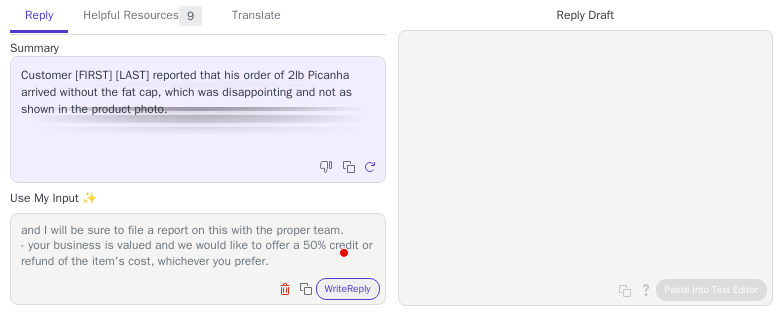 scroll, scrollTop: 232, scrollLeft: 0, axis: vertical 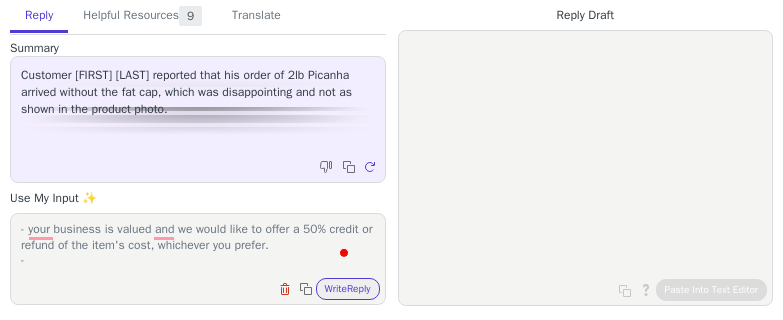 click on "Hello Felipe,
Thanks for getting back to us and letting us know how you'd like to proceed.
We are sorry to hear about your poor experience with the Picanha having no fat cap. We have already filed a report for our quality and sourcing teams to review this matter, as we have come to us that you are not the only one receiving such an error.
We strive for a 10/10 each time at Crowd Cow, and clearly, we did not meet our goal here. I wouldn't be happy in your position either, and I will be sure to file a report on this with the proper team.
- your business is valued and we would like to offer a 50% credit or refund of the item's cost, whichever you prefer.
-" at bounding box center (198, 246) 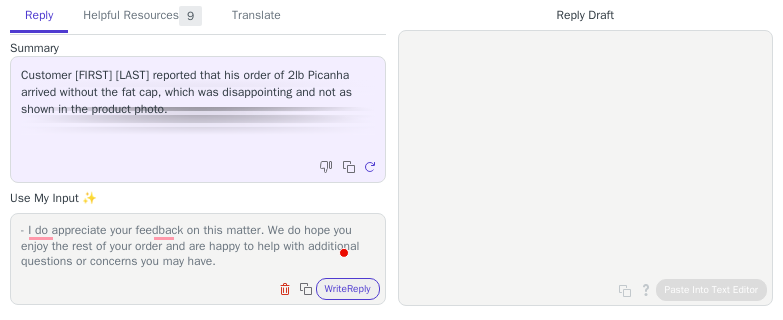 scroll, scrollTop: 263, scrollLeft: 0, axis: vertical 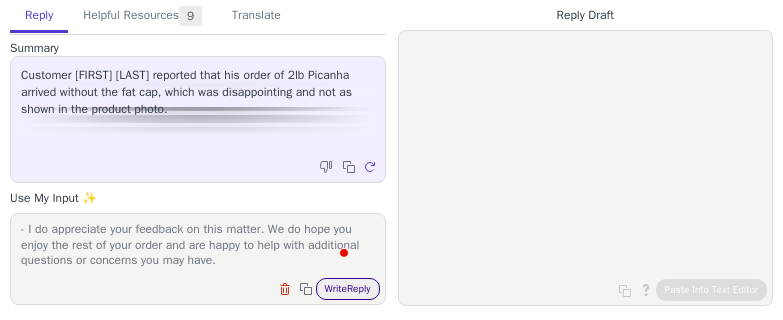 type on "Hello Felipe,
Thanks for getting back to us and letting us know how you'd like to proceed.
We are sorry to hear about your poor experience with the Picanha having no fat cap. We have already filed a report for our quality and sourcing teams to review this matter, as we have come to us that you are not the only one receiving such an error.
We strive for a 10/10 each time at Crowd Cow, and clearly, we did not meet our goal here. I wouldn't be happy in your position either, and I will be sure to file a report on this with the proper team.
- your business is valued and we would like to offer a 50% credit or refund of the item's cost, whichever you prefer.
- I do appreciate your feedback on this matter. We do hope you enjoy the rest of your order and are happy to help with additional questions or concerns you may have." 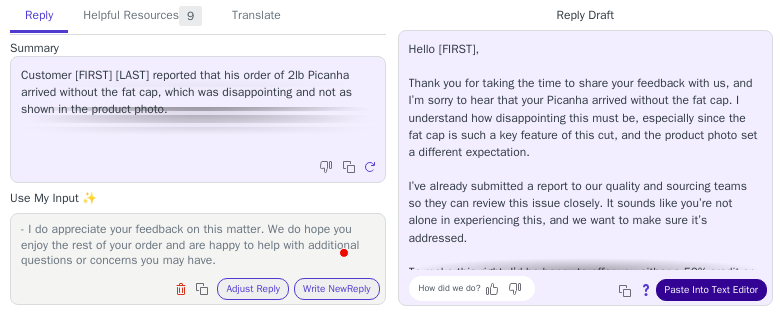 click on "Paste Into Text Editor" at bounding box center [711, 290] 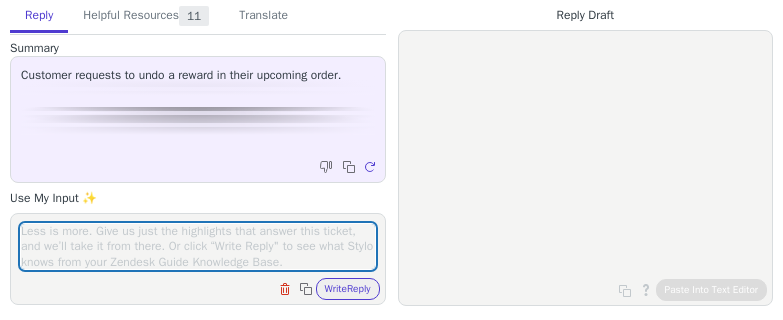 scroll, scrollTop: 0, scrollLeft: 0, axis: both 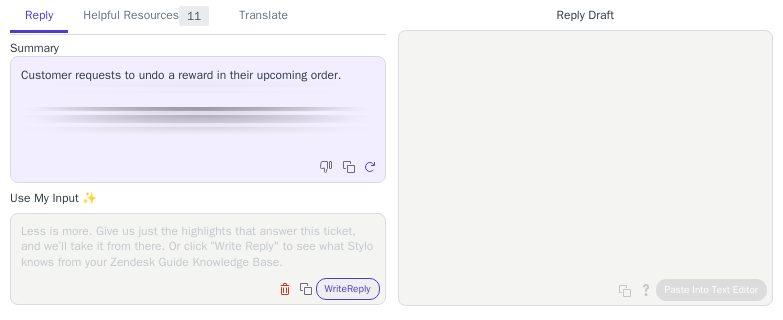 click at bounding box center (198, 246) 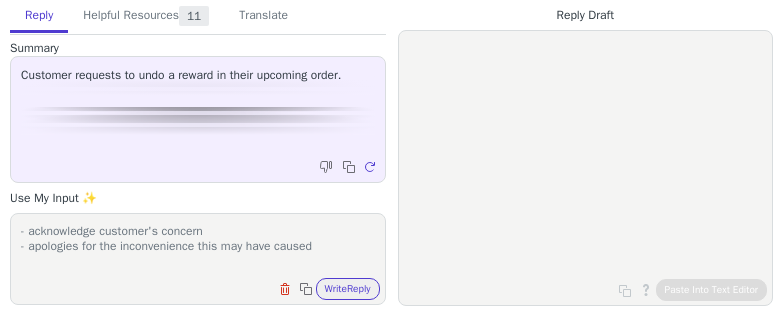 scroll, scrollTop: 0, scrollLeft: 0, axis: both 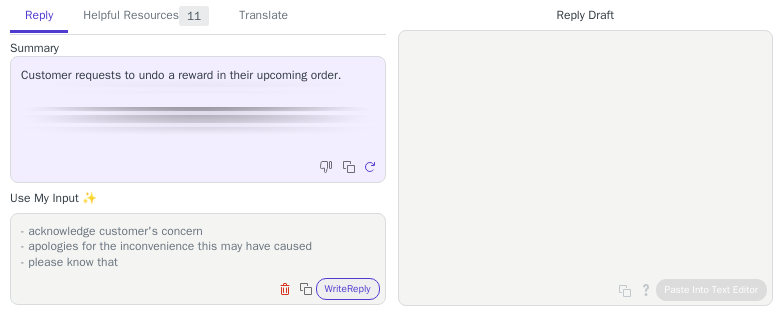 click on "- acknowledge customer's concern
- apologies for the inconvenience this may have caused
- please know that" at bounding box center (198, 246) 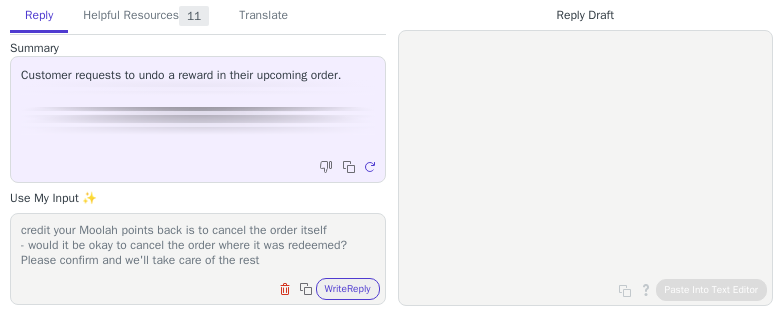 scroll, scrollTop: 93, scrollLeft: 0, axis: vertical 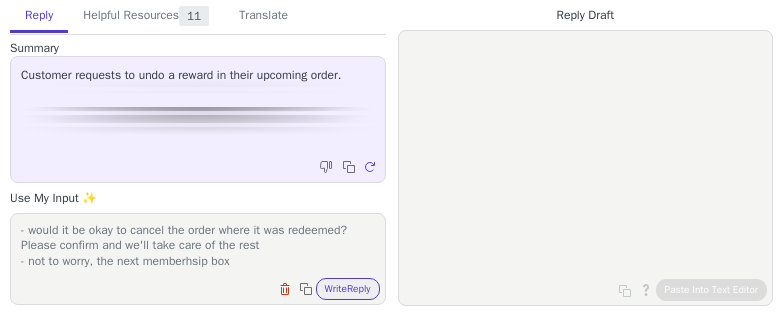 click on "- acknowledge customer's concern
- apologies for the inconvenience this may have caused
- we regret to inform you that we do not have a removal button for the Moolah reward item that has been redeemed, the only way to credit your Moolah points back is to cancel the order itself
- would it be okay to cancel the order where it was redeemed? Please confirm and we'll take care of the rest
- not to worry, the next memberhsip box" at bounding box center (198, 246) 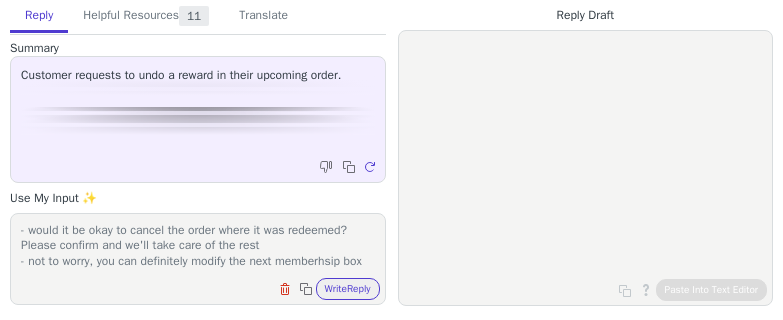 scroll, scrollTop: 108, scrollLeft: 0, axis: vertical 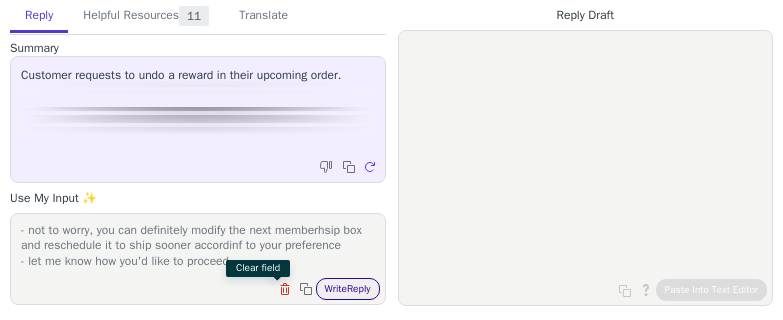 type on "- acknowledge customer's concern
- apologies for the inconvenience this may have caused
- we regret to inform you that we do not have a removal button for the Moolah reward item that has been redeemed, the only way to credit your Moolah points back is to cancel the order itself
- would it be okay to cancel the order where it was redeemed? Please confirm and we'll take care of the rest
- not to worry, you can definitely modify the next memberhsip box and reschedule it to ship sooner accordinf to your preference
- let me know how you'd like to proceed." 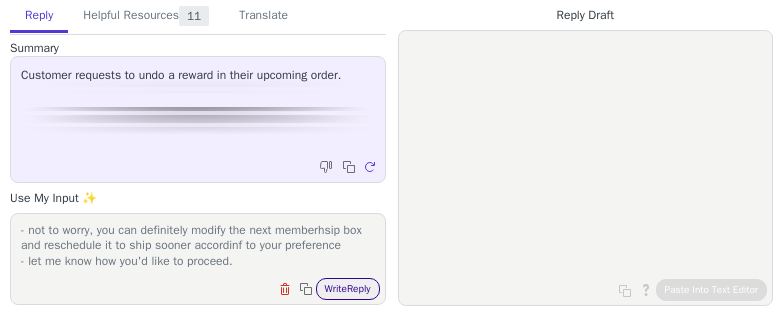 click on "Write  Reply" at bounding box center (348, 289) 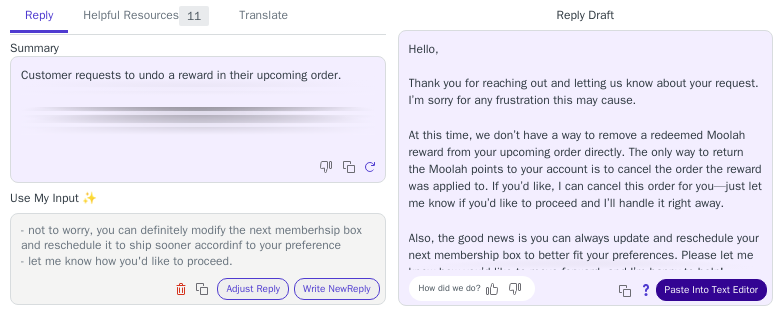 click on "Paste Into Text Editor" at bounding box center [711, 290] 